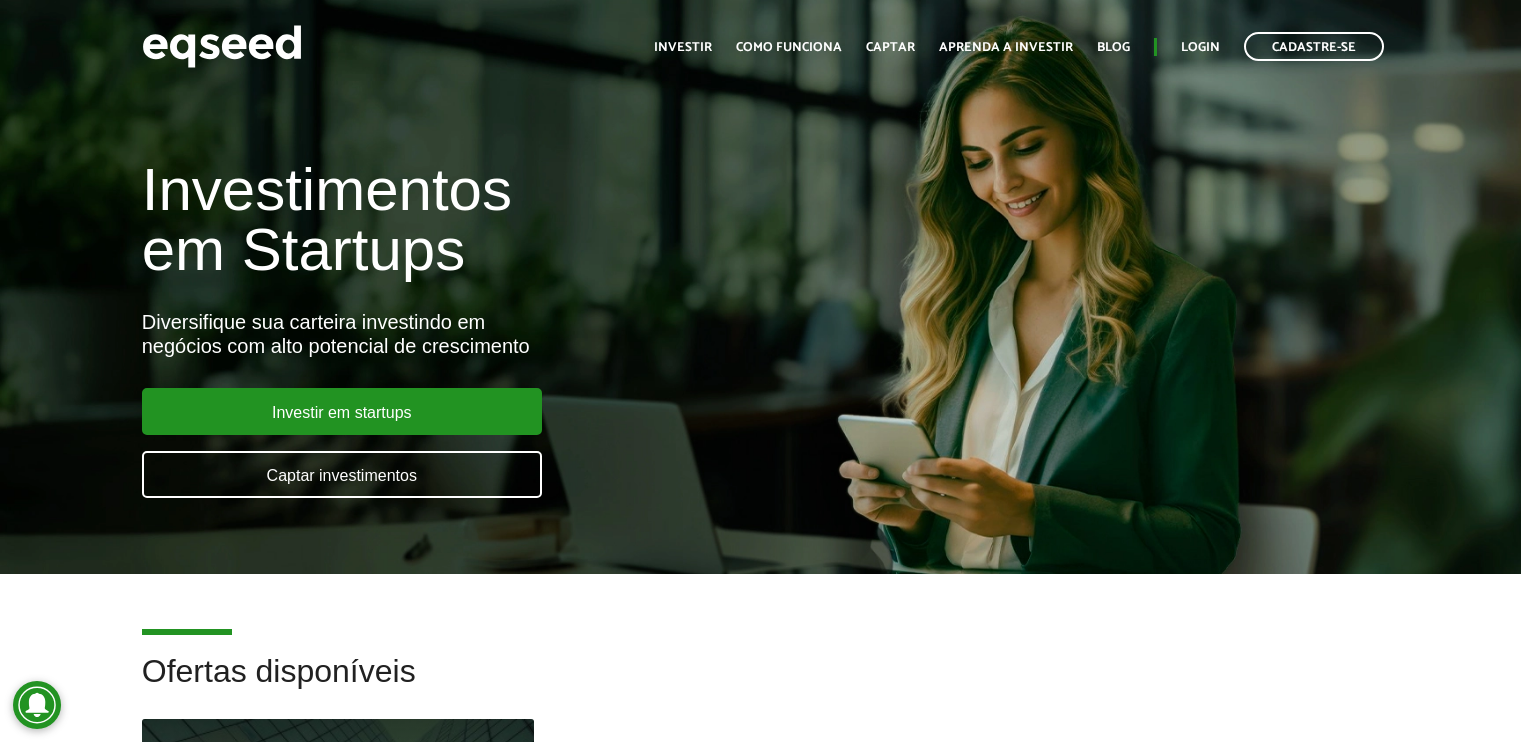 scroll, scrollTop: 0, scrollLeft: 0, axis: both 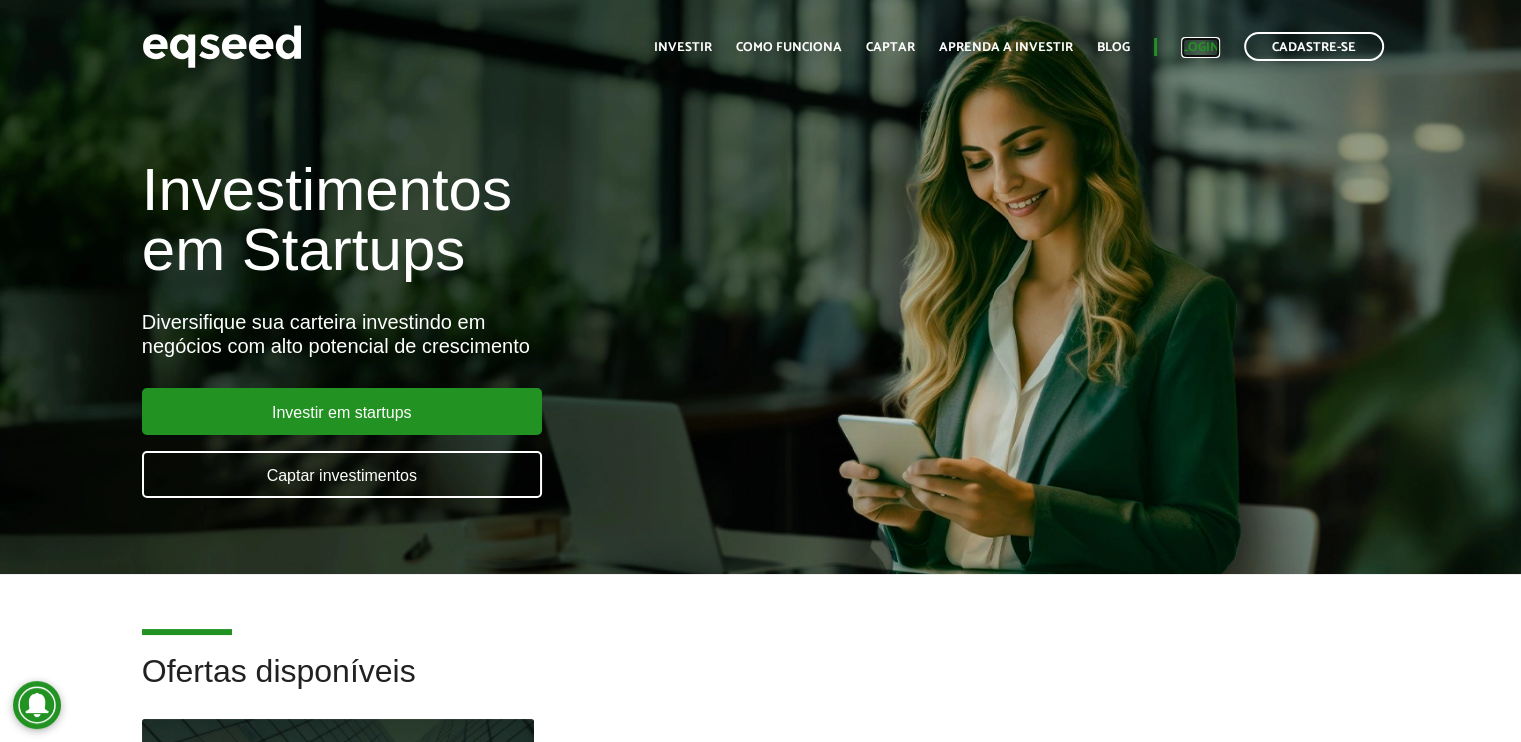 click on "Login" at bounding box center (1200, 47) 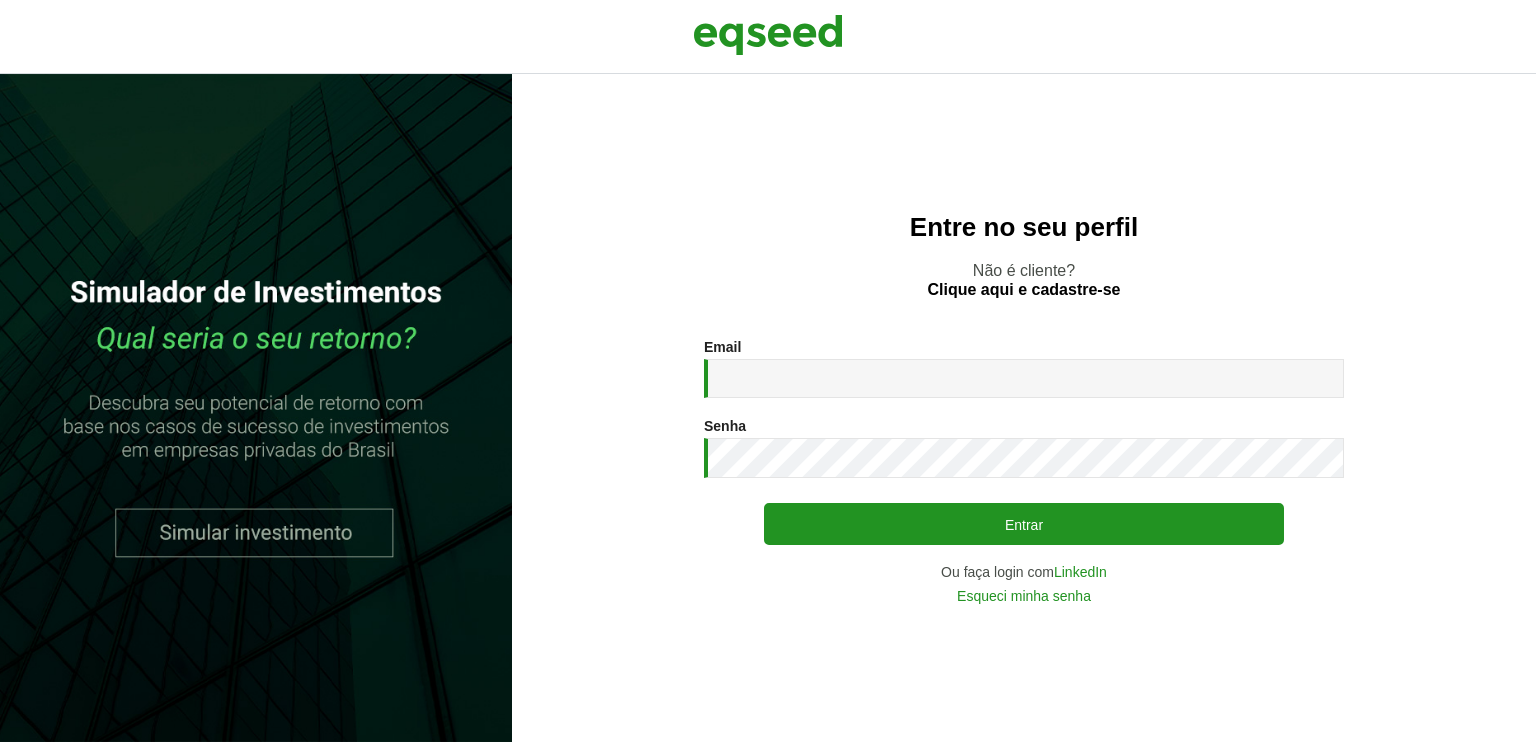 scroll, scrollTop: 0, scrollLeft: 0, axis: both 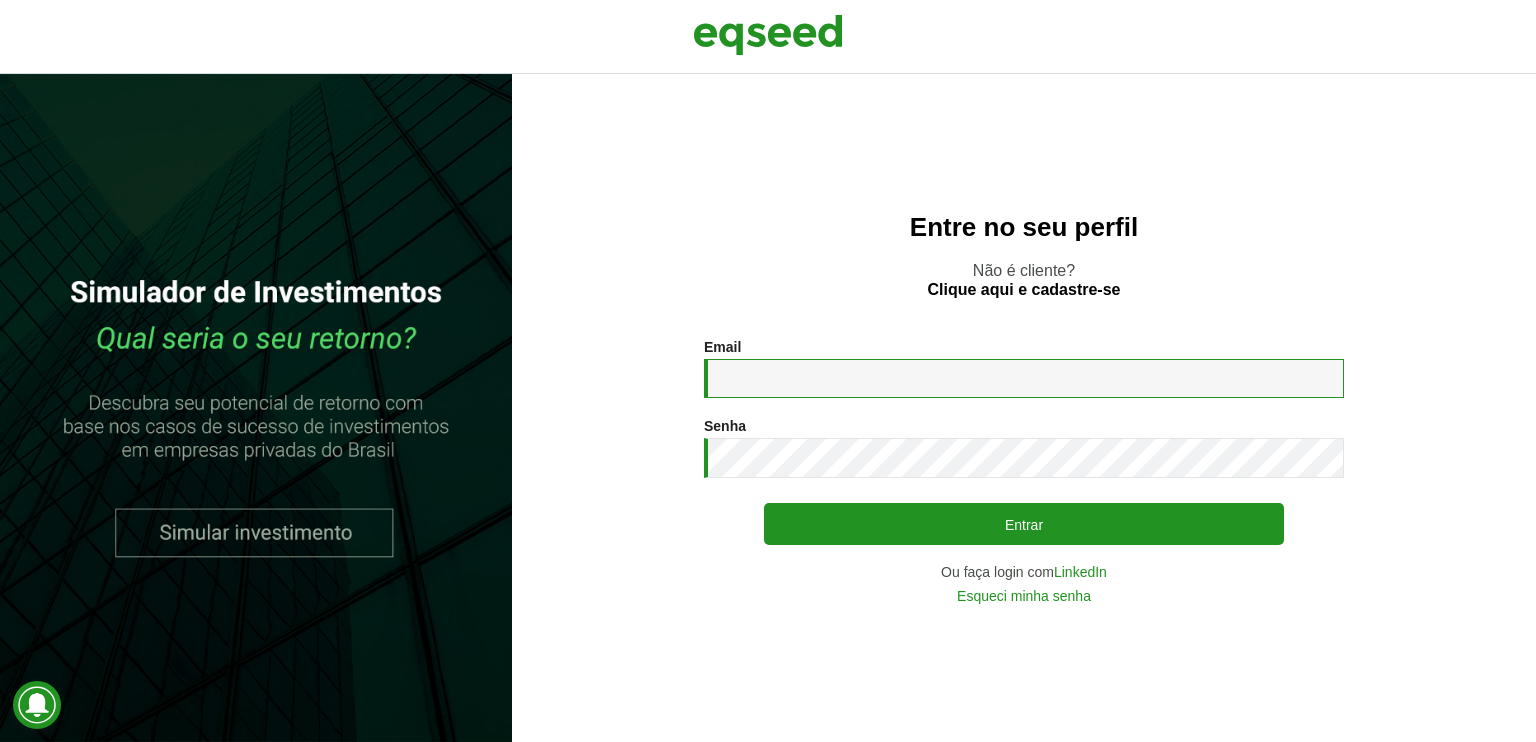 click on "Email  *" at bounding box center [1024, 378] 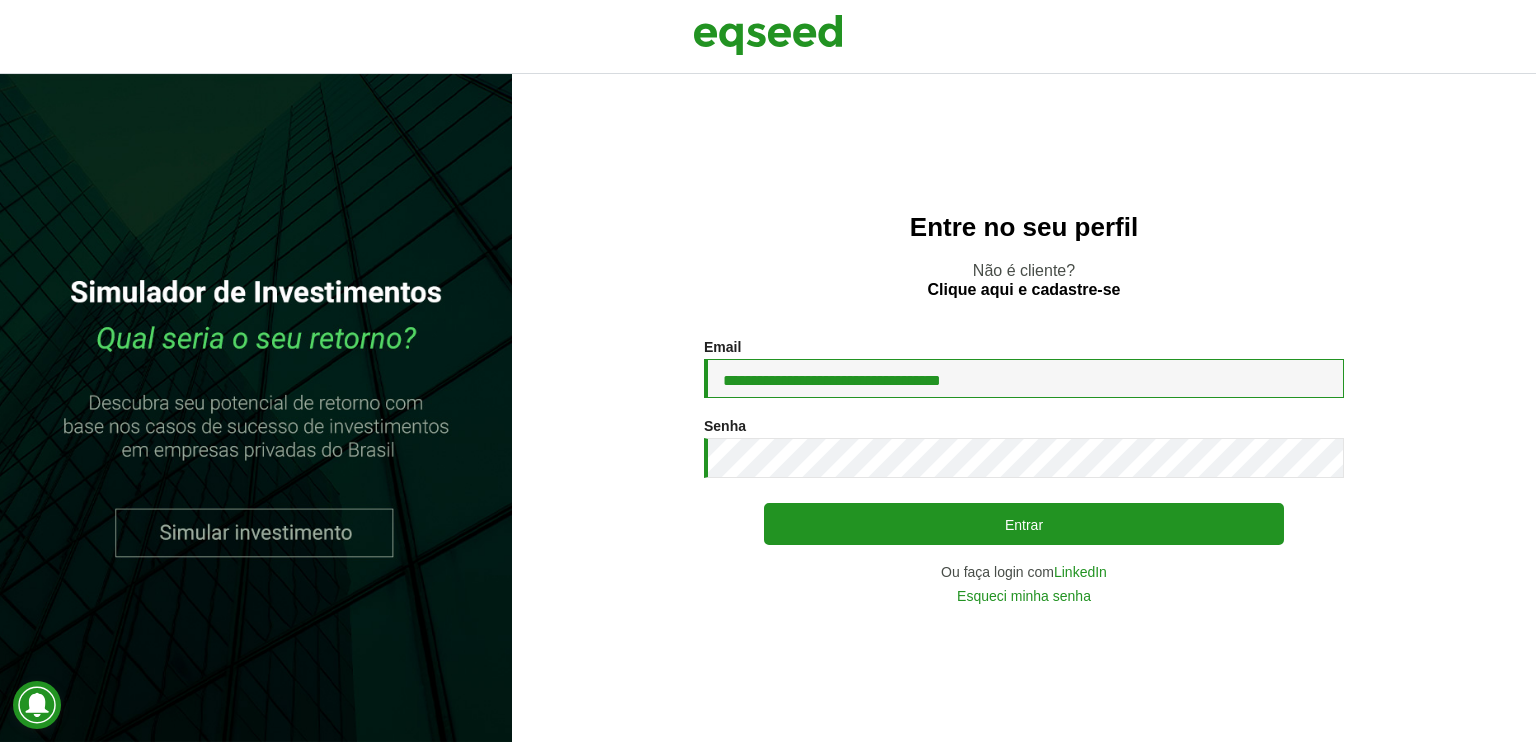 type on "**********" 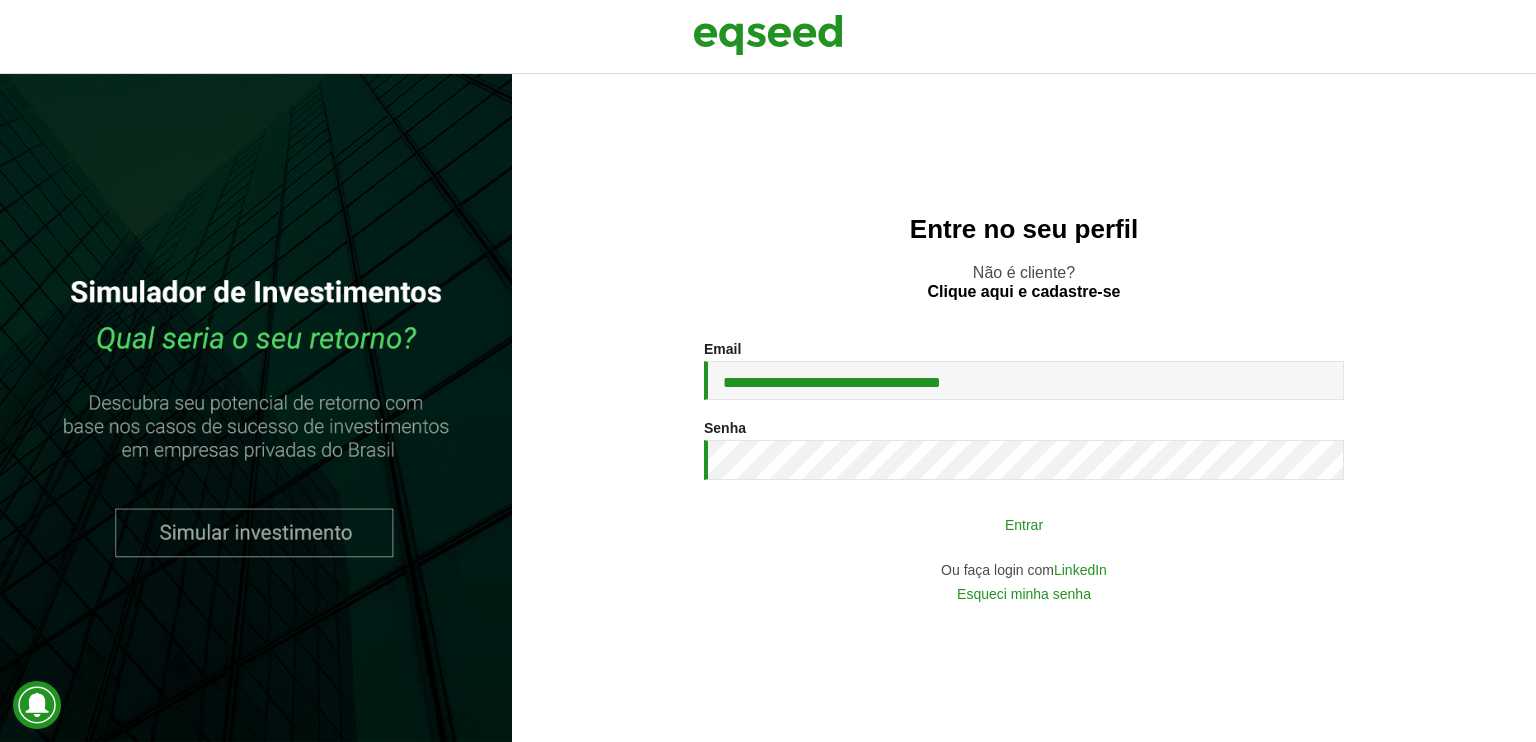 click on "Entrar" at bounding box center (1024, 524) 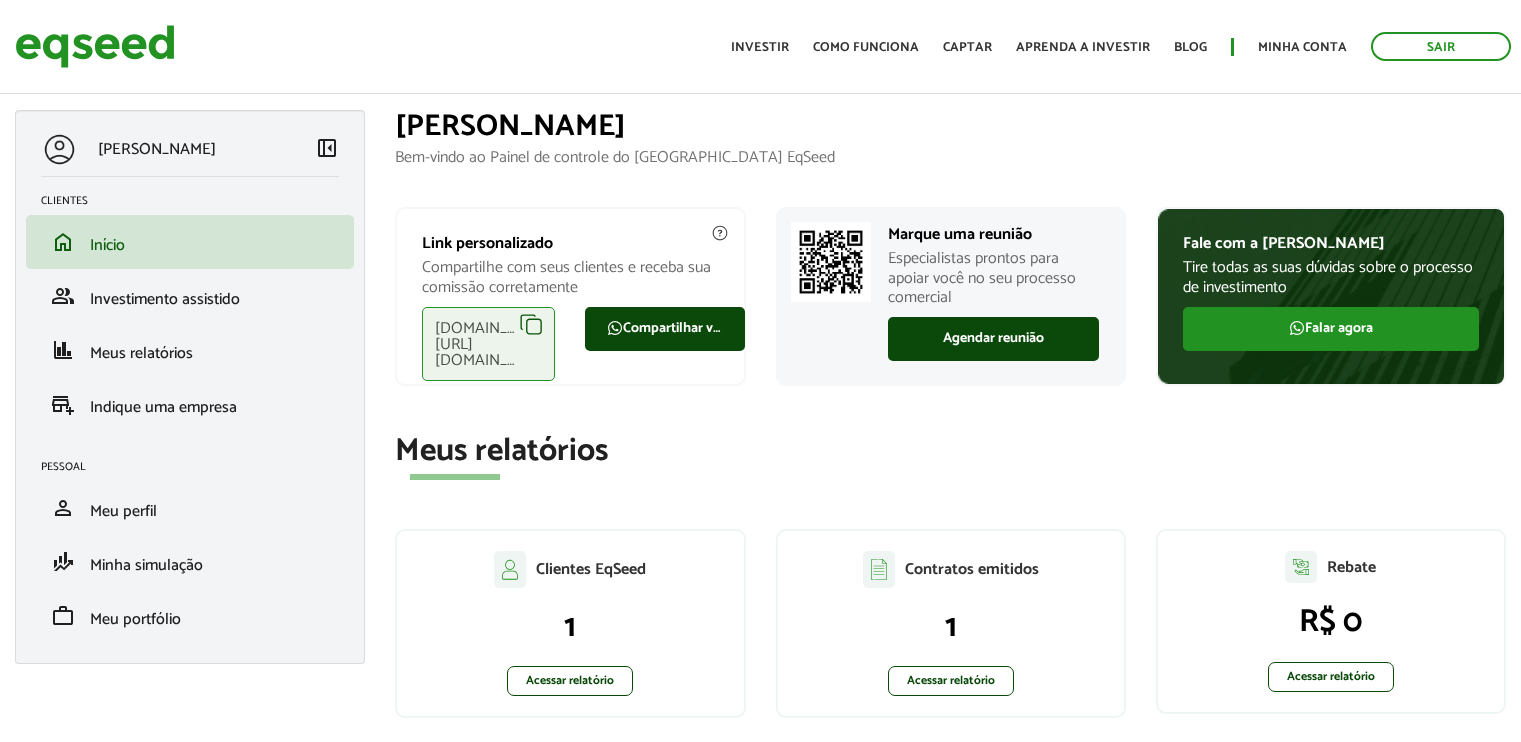 scroll, scrollTop: 0, scrollLeft: 0, axis: both 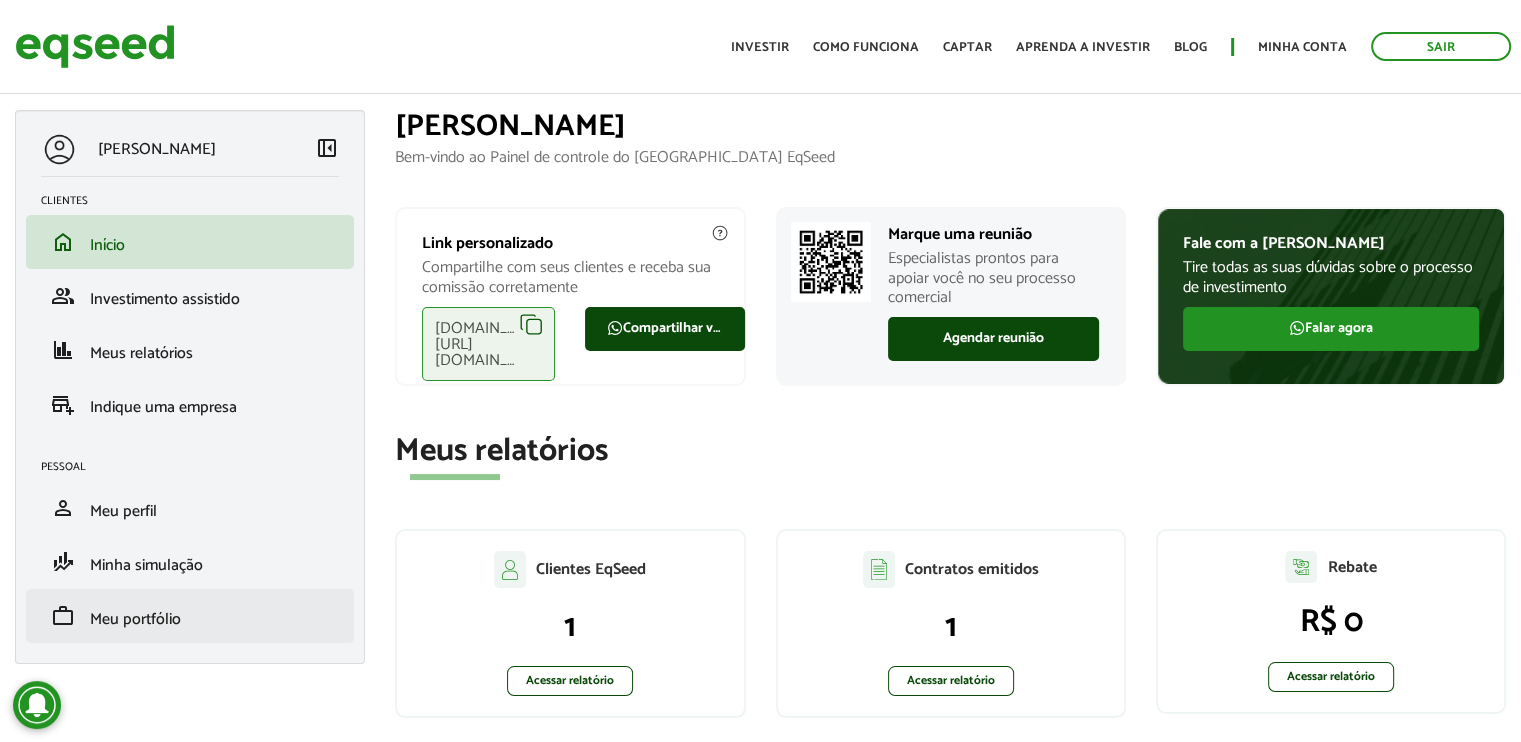 click on "work Meu portfólio" at bounding box center [190, 616] 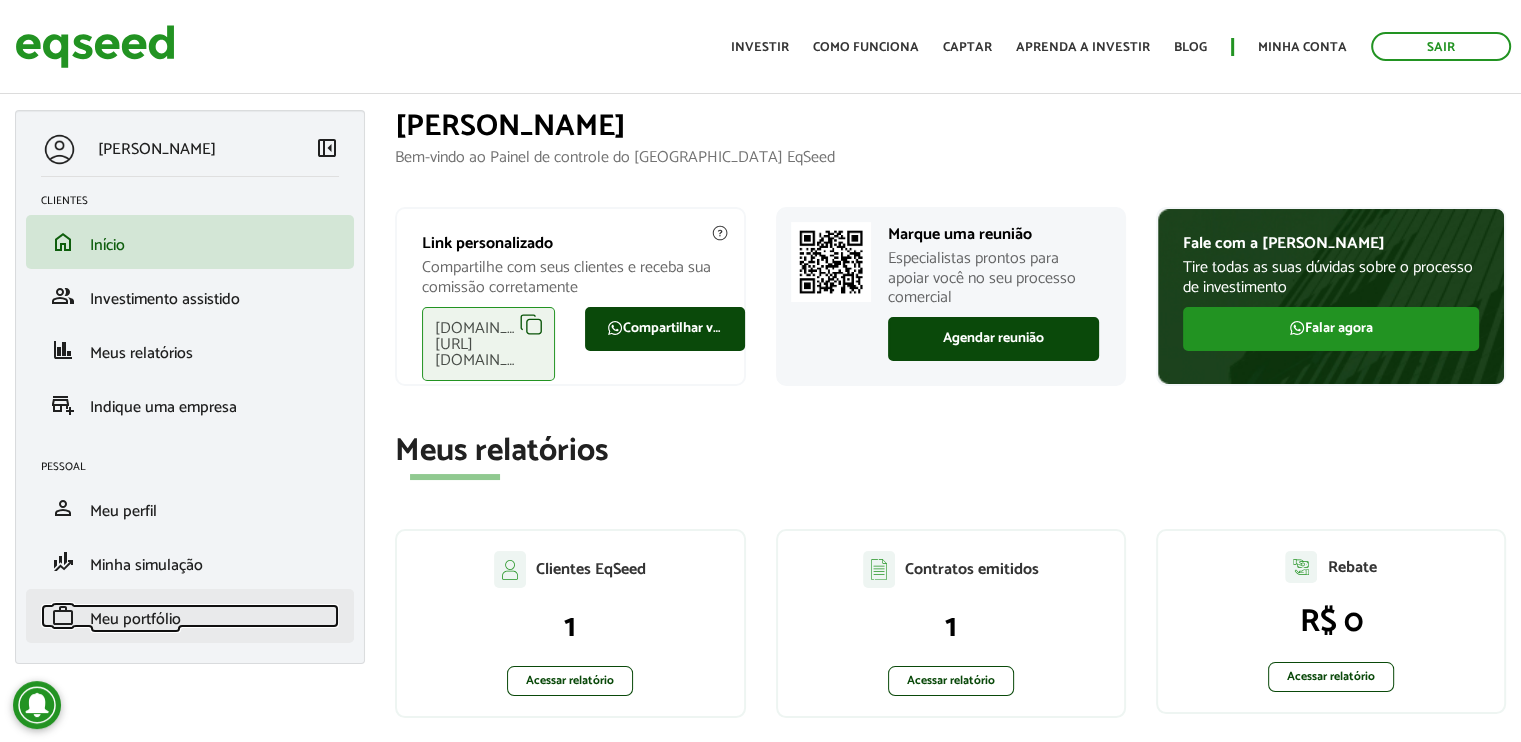 click on "Meu portfólio" at bounding box center [135, 619] 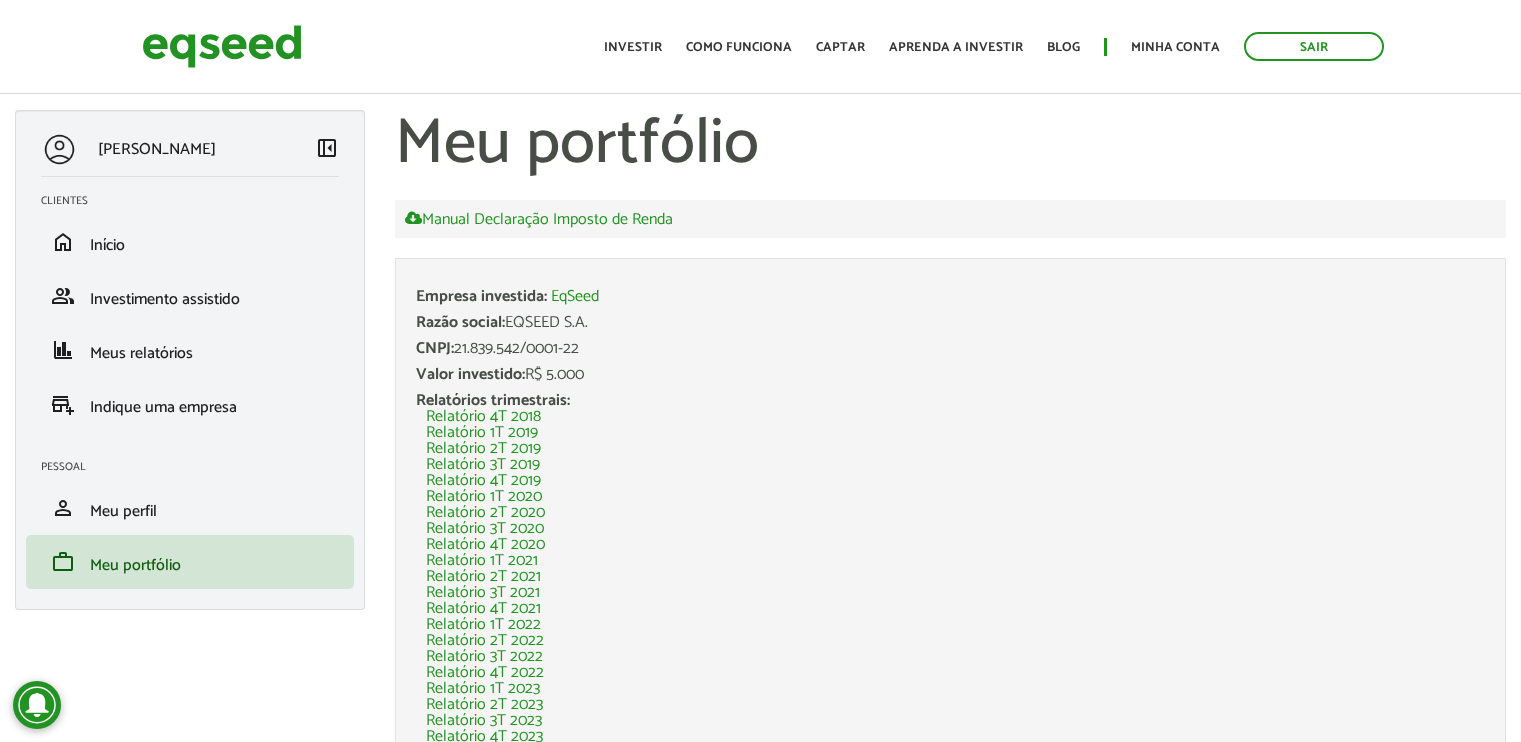 scroll, scrollTop: 0, scrollLeft: 0, axis: both 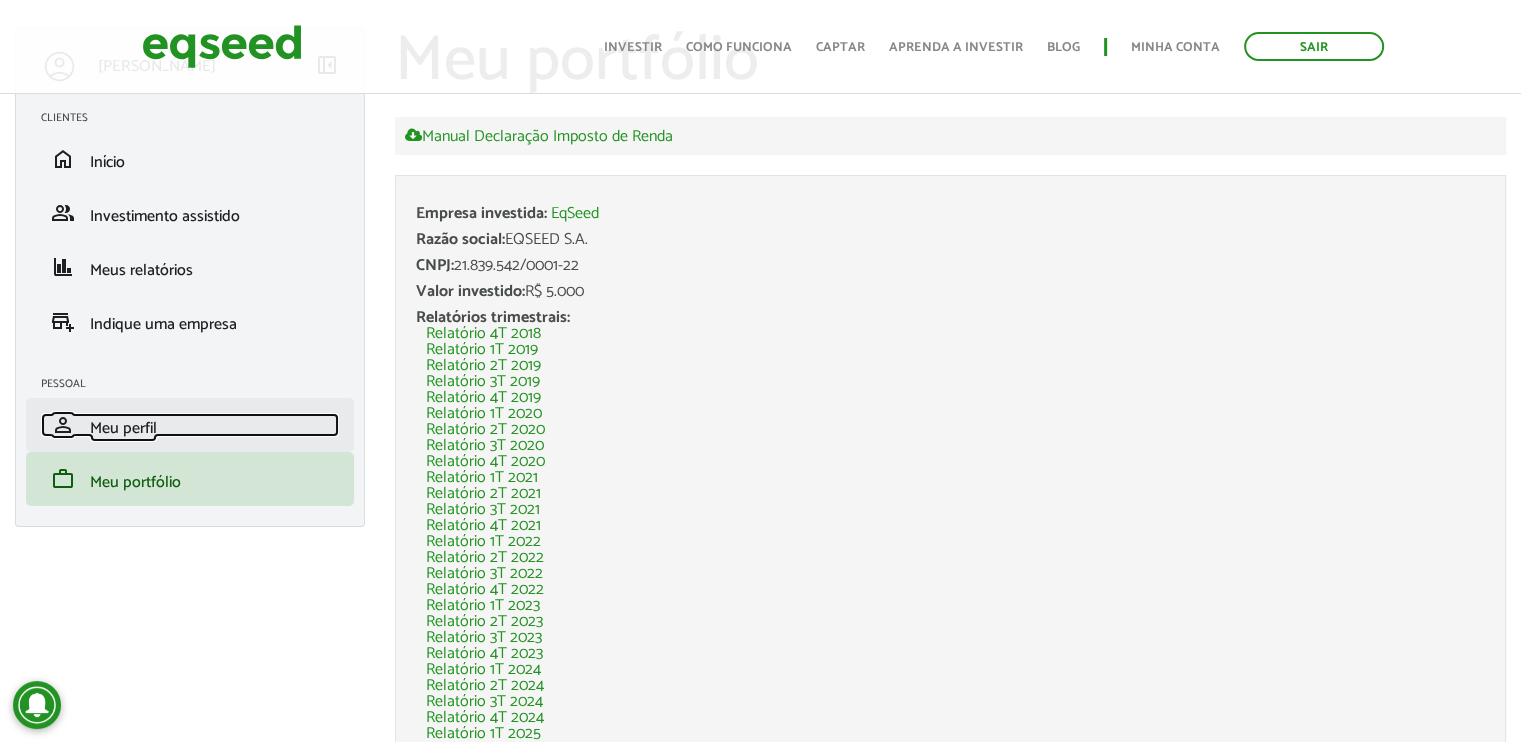click on "Meu perfil" at bounding box center (123, 428) 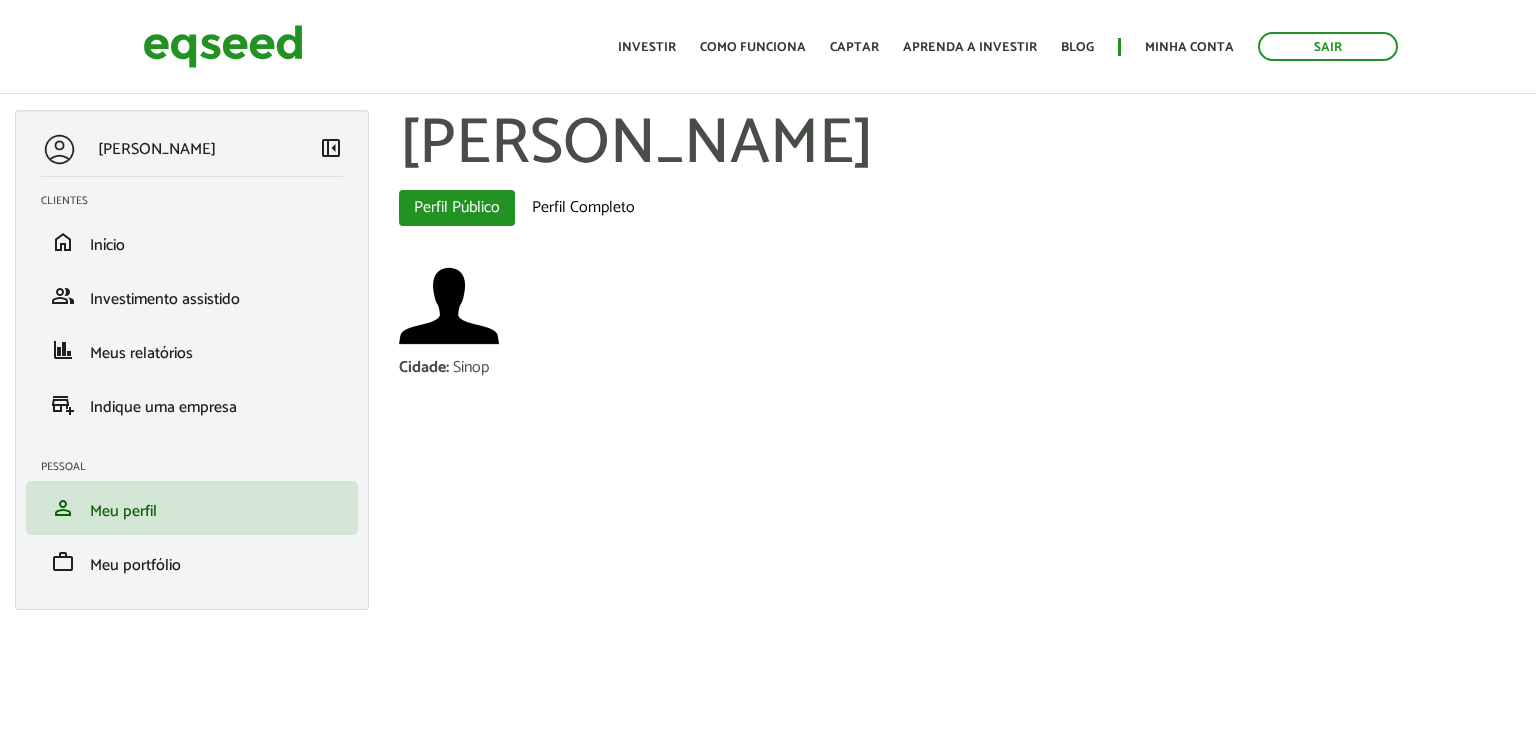 scroll, scrollTop: 0, scrollLeft: 0, axis: both 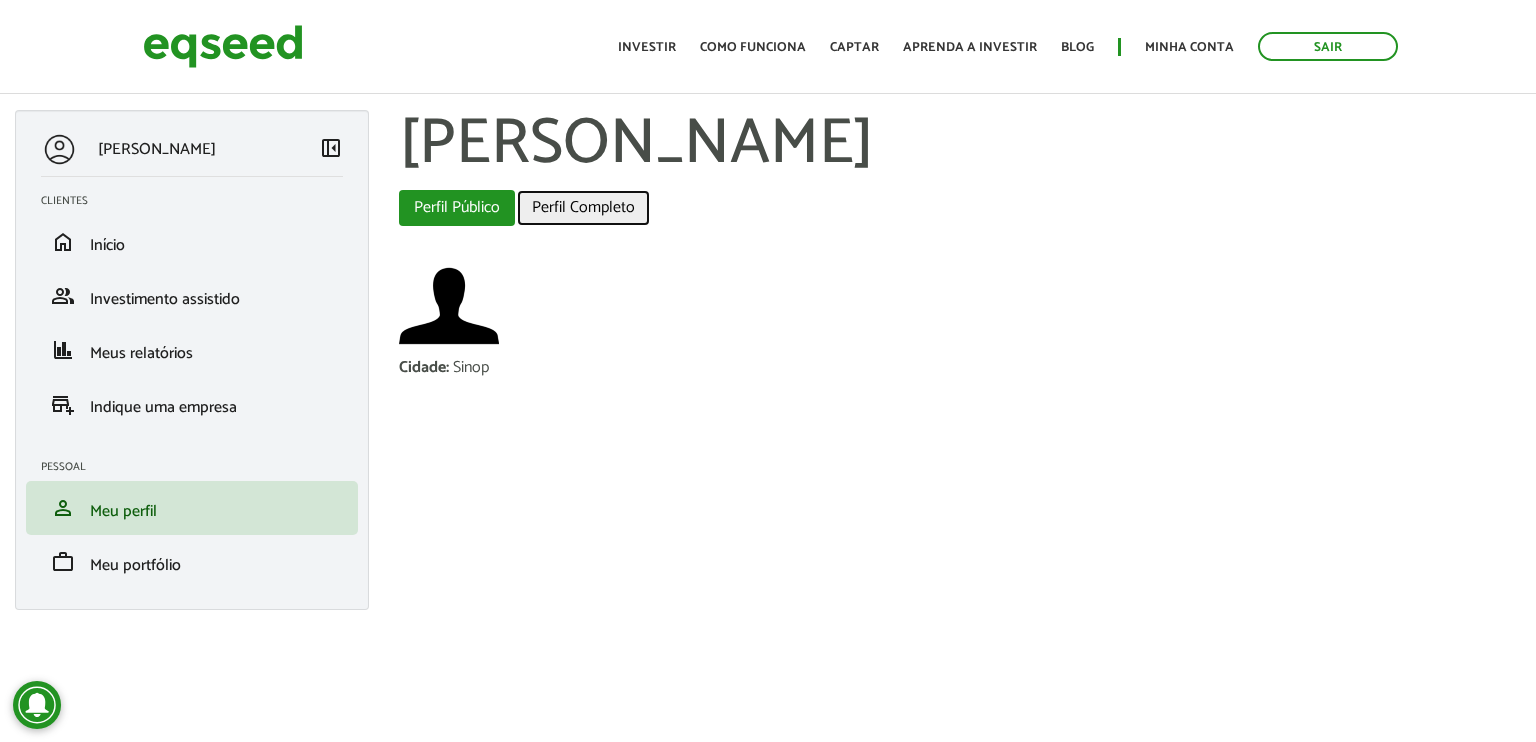 click on "Perfil Completo" at bounding box center (583, 208) 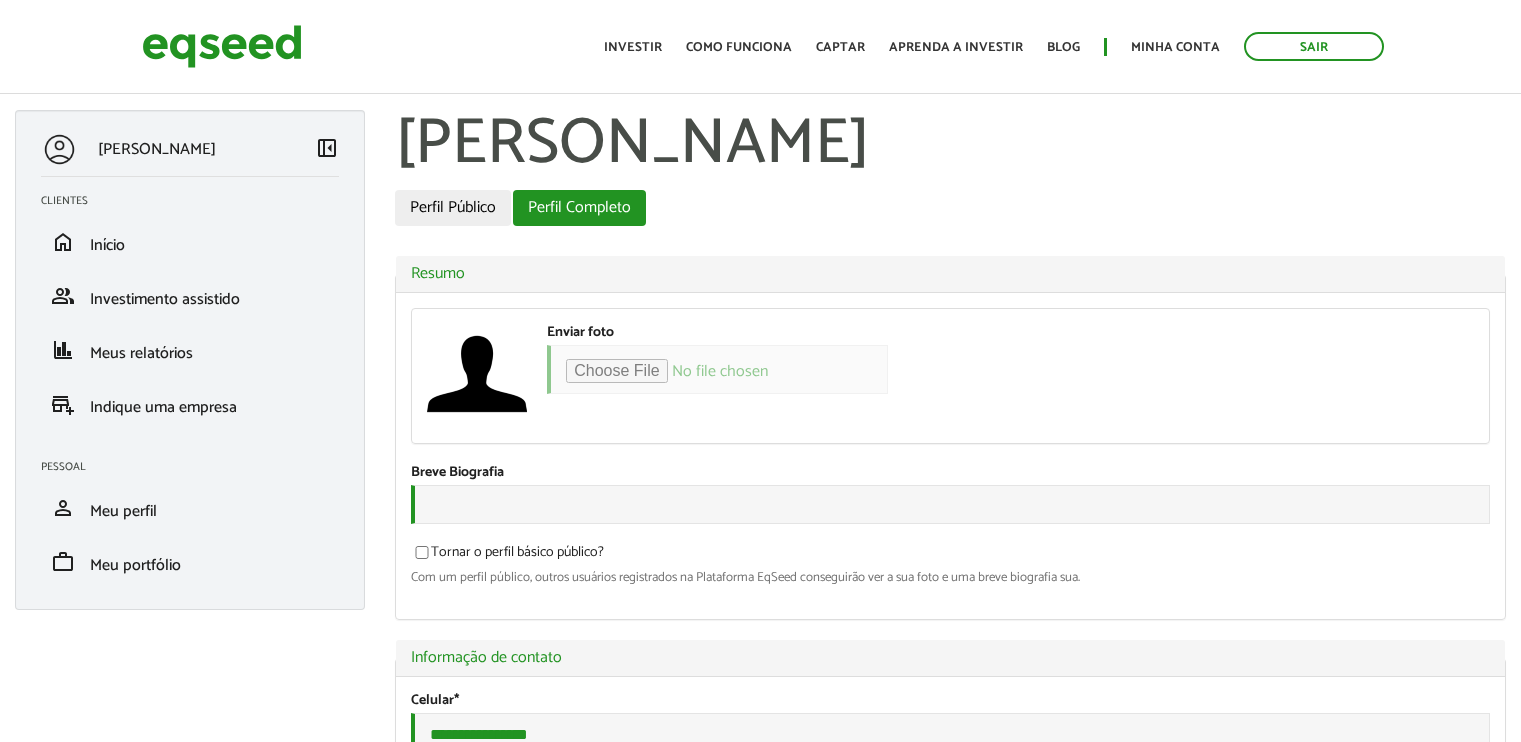 scroll, scrollTop: 0, scrollLeft: 0, axis: both 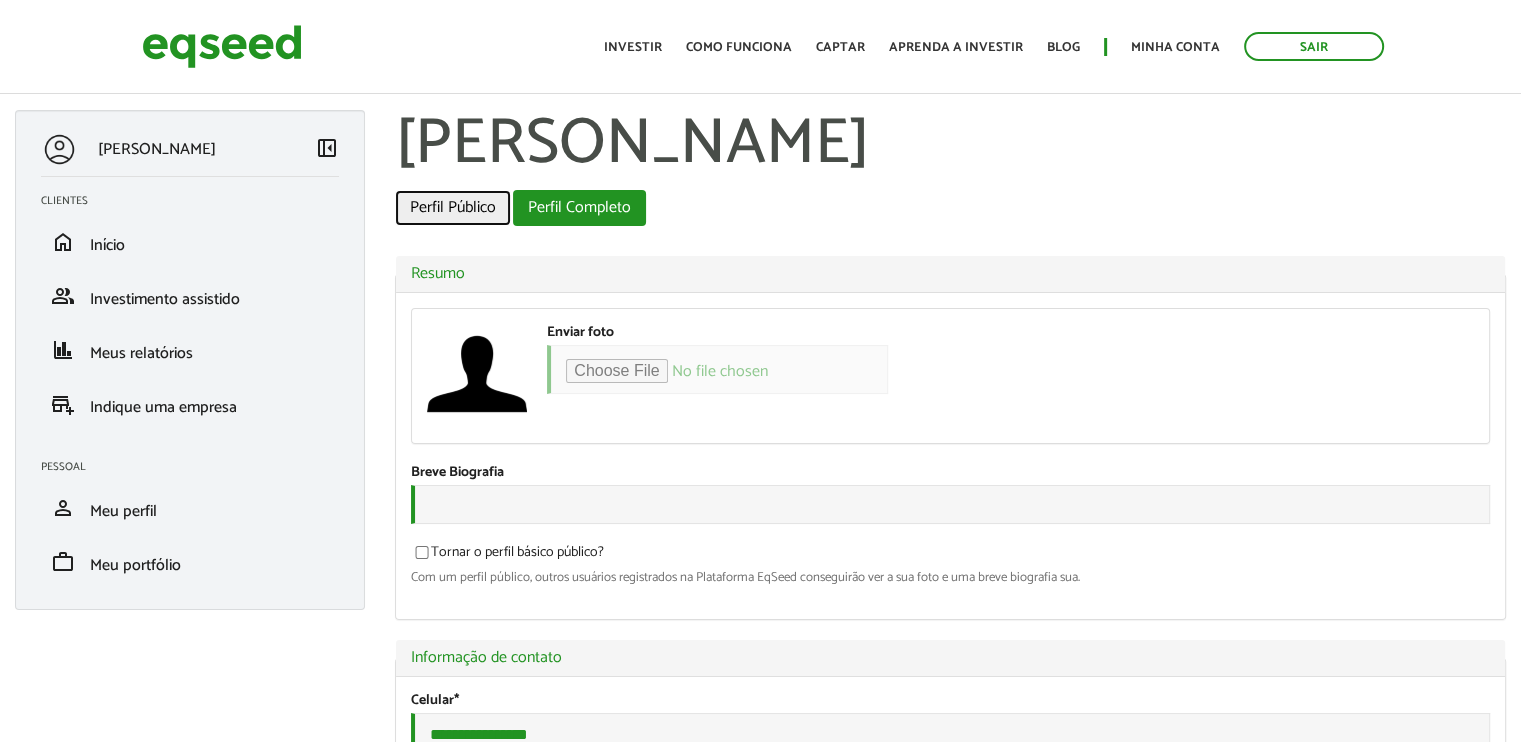 click on "Perfil Público" at bounding box center (453, 208) 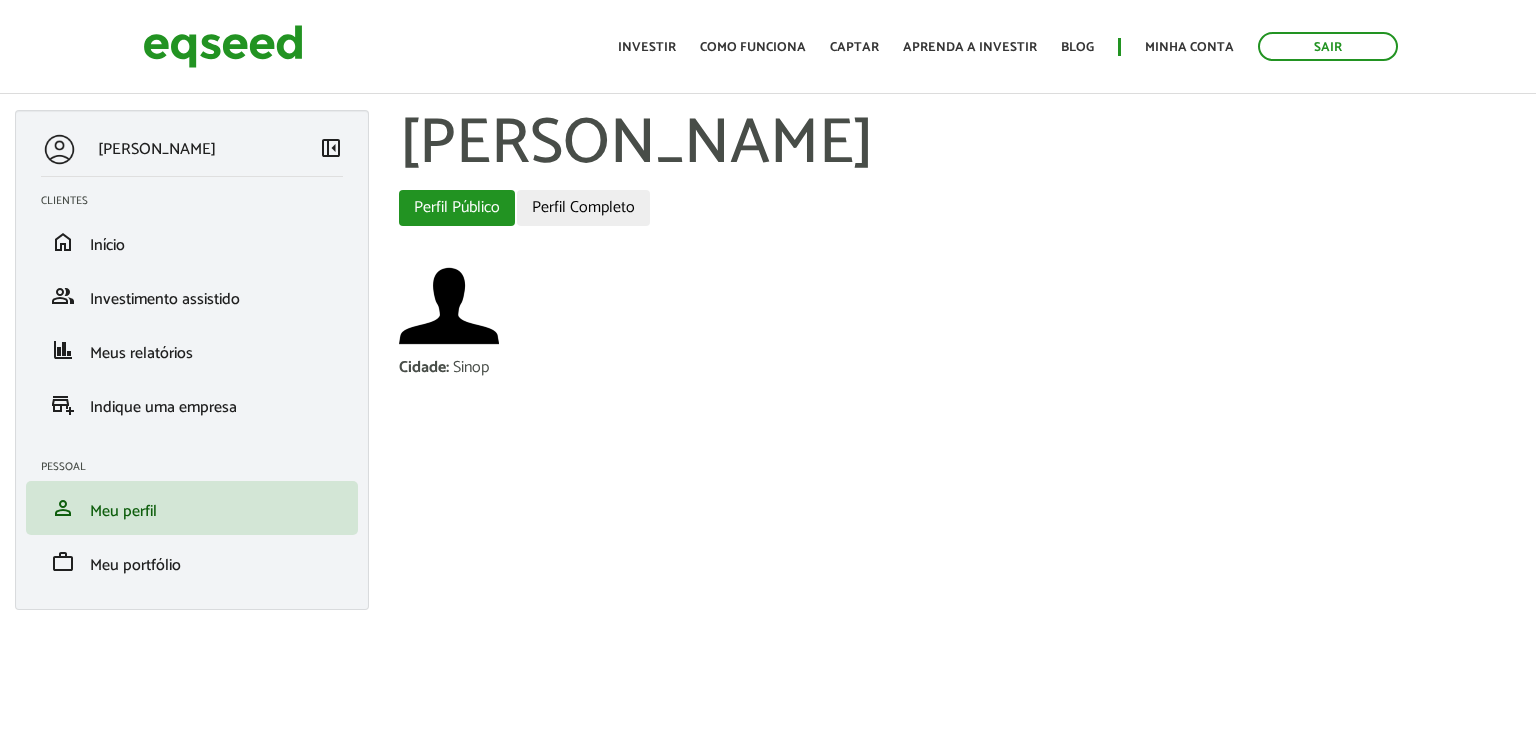 scroll, scrollTop: 0, scrollLeft: 0, axis: both 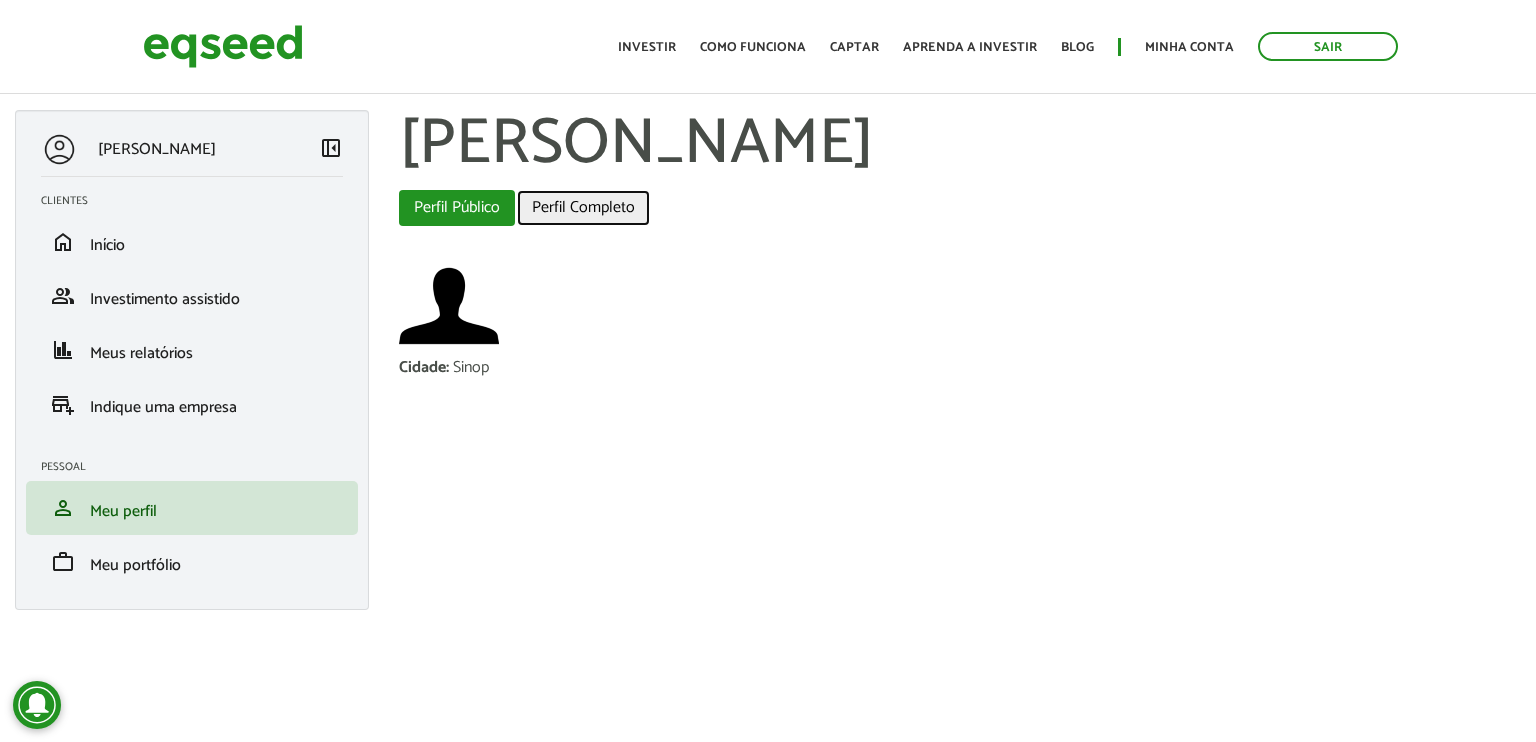 click on "Perfil Completo" at bounding box center [583, 208] 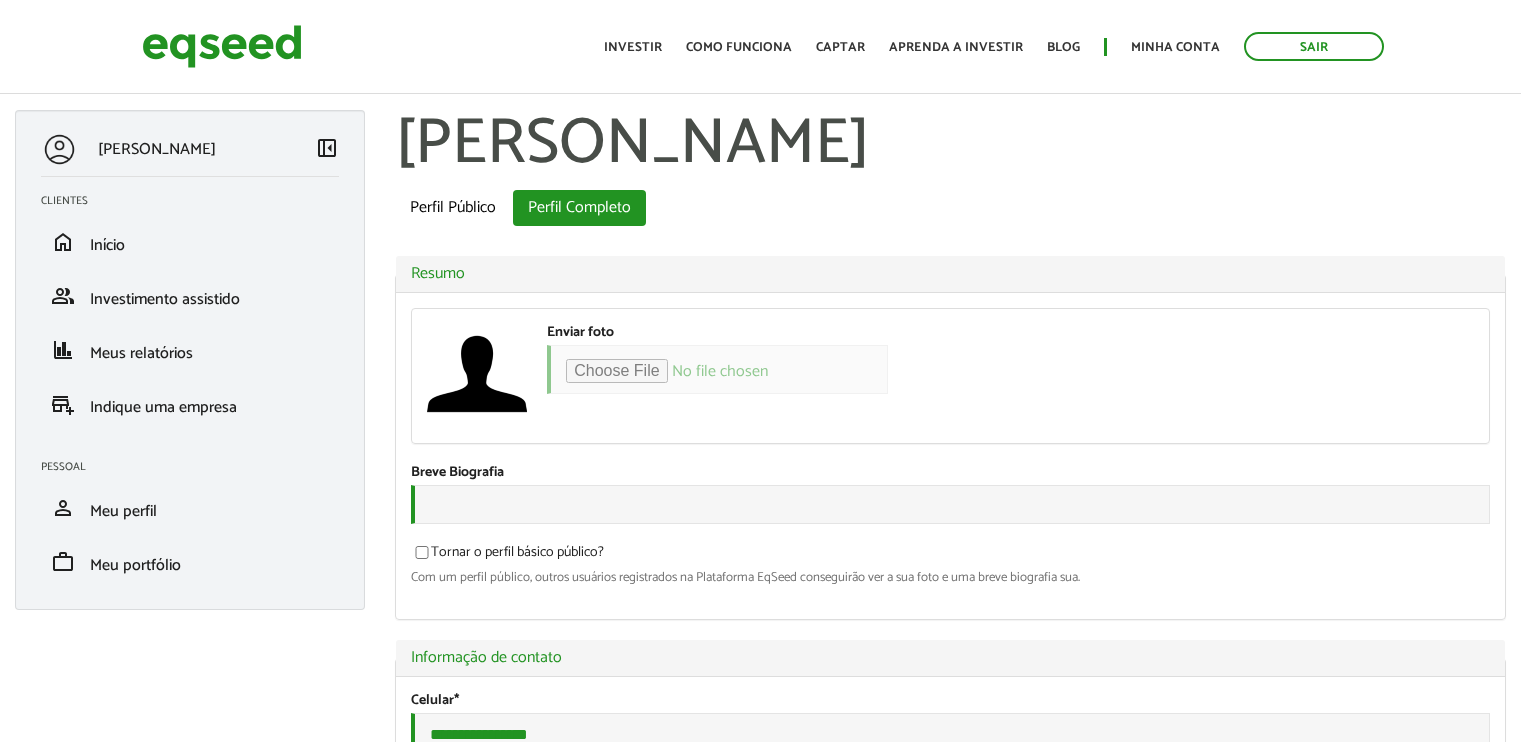 scroll, scrollTop: 0, scrollLeft: 0, axis: both 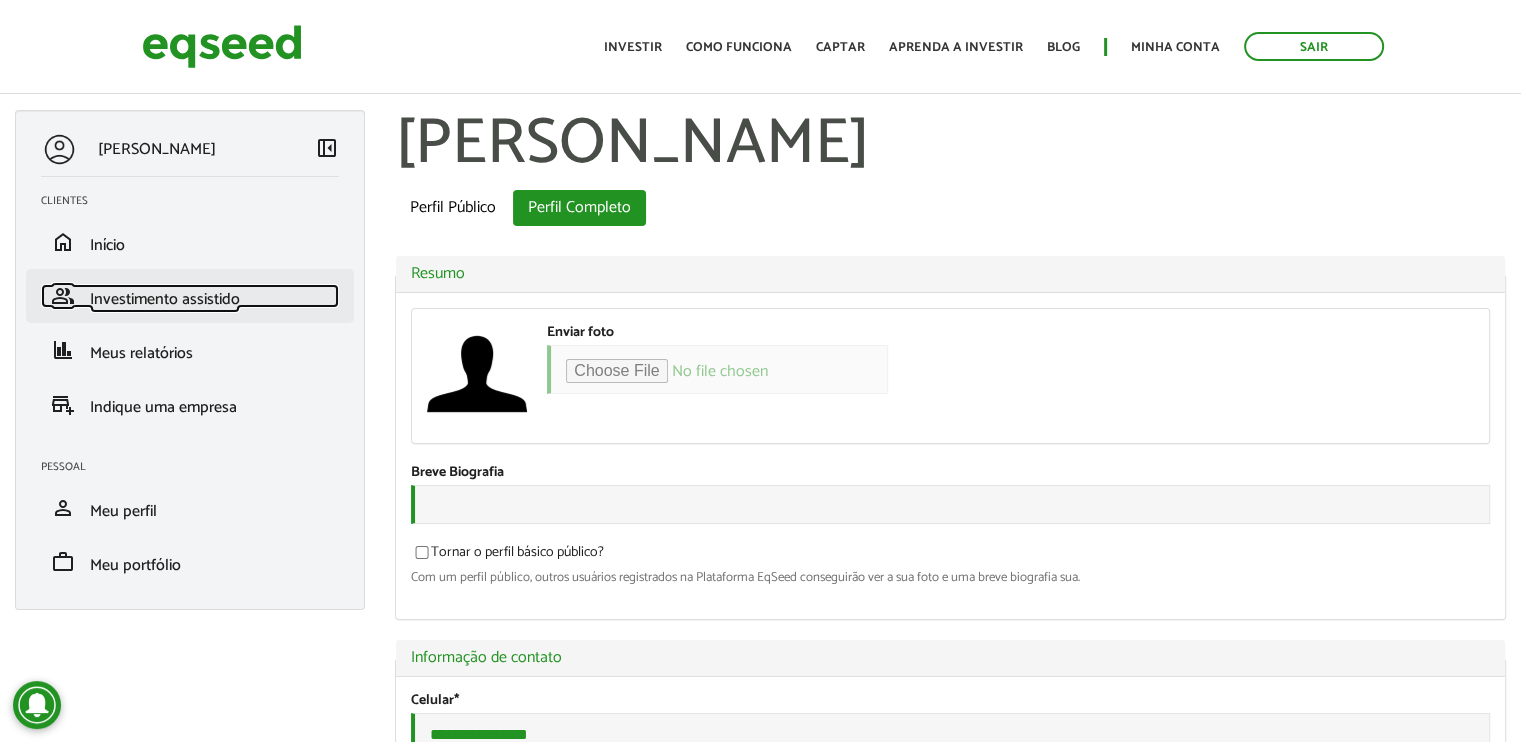 click on "Investimento assistido" at bounding box center [165, 299] 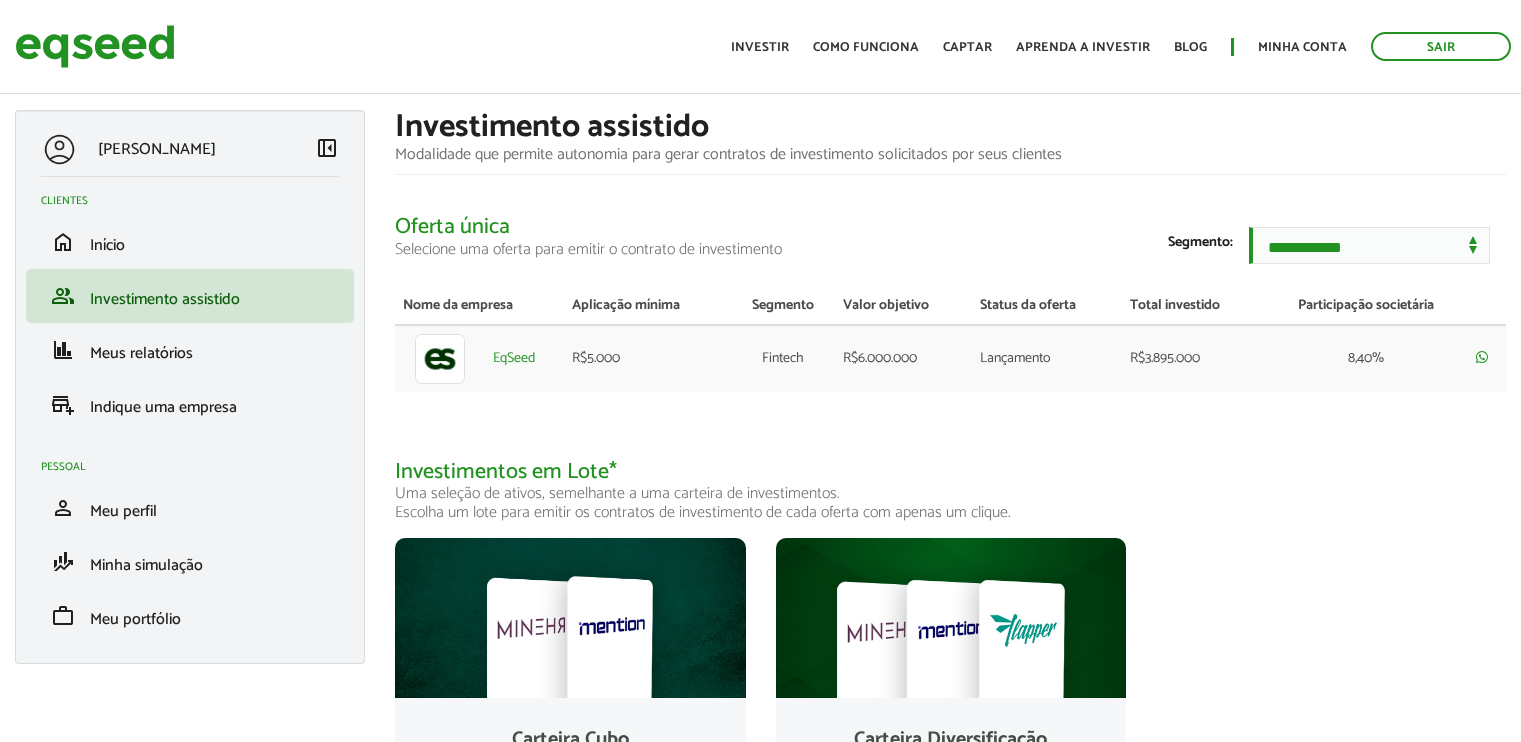 scroll, scrollTop: 0, scrollLeft: 0, axis: both 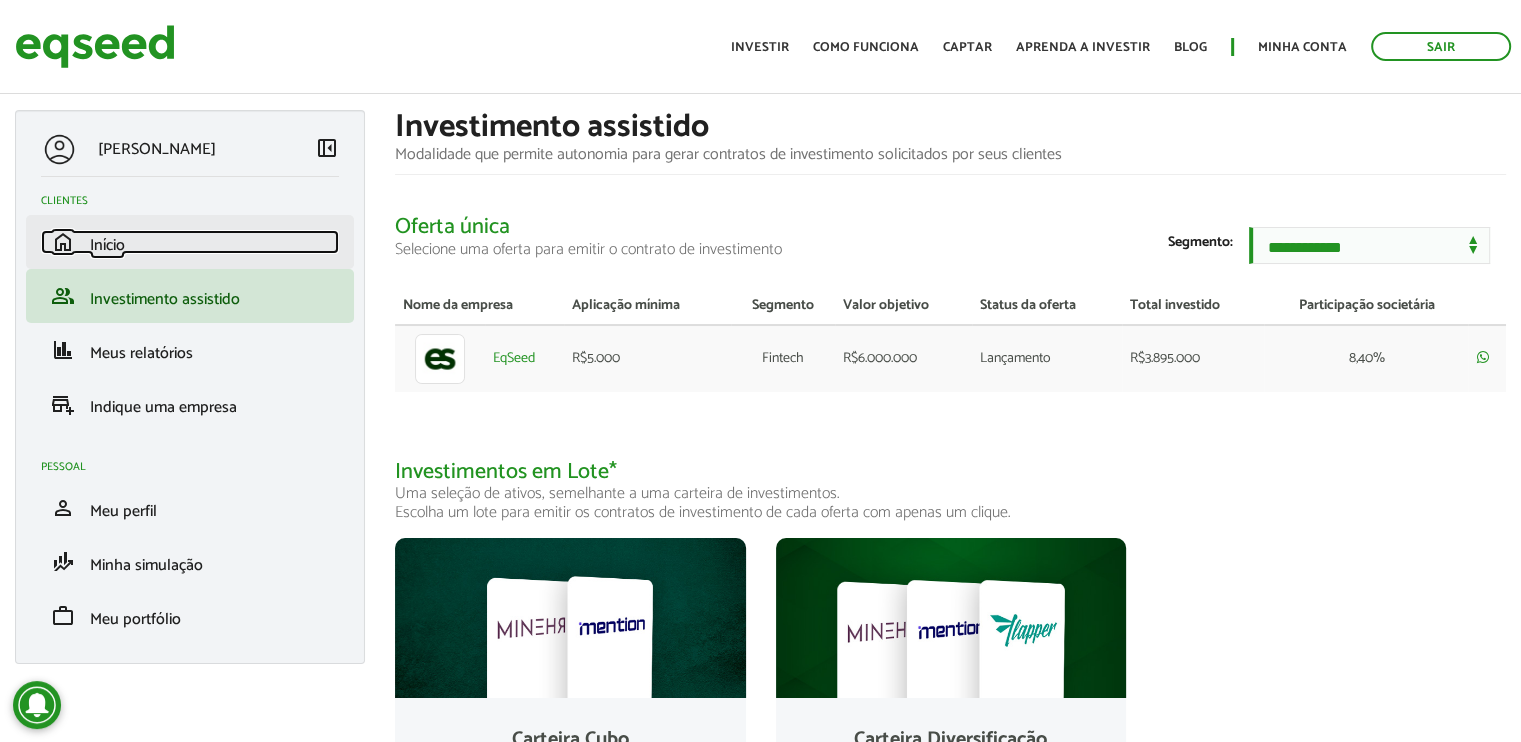 click on "home Início" at bounding box center (190, 242) 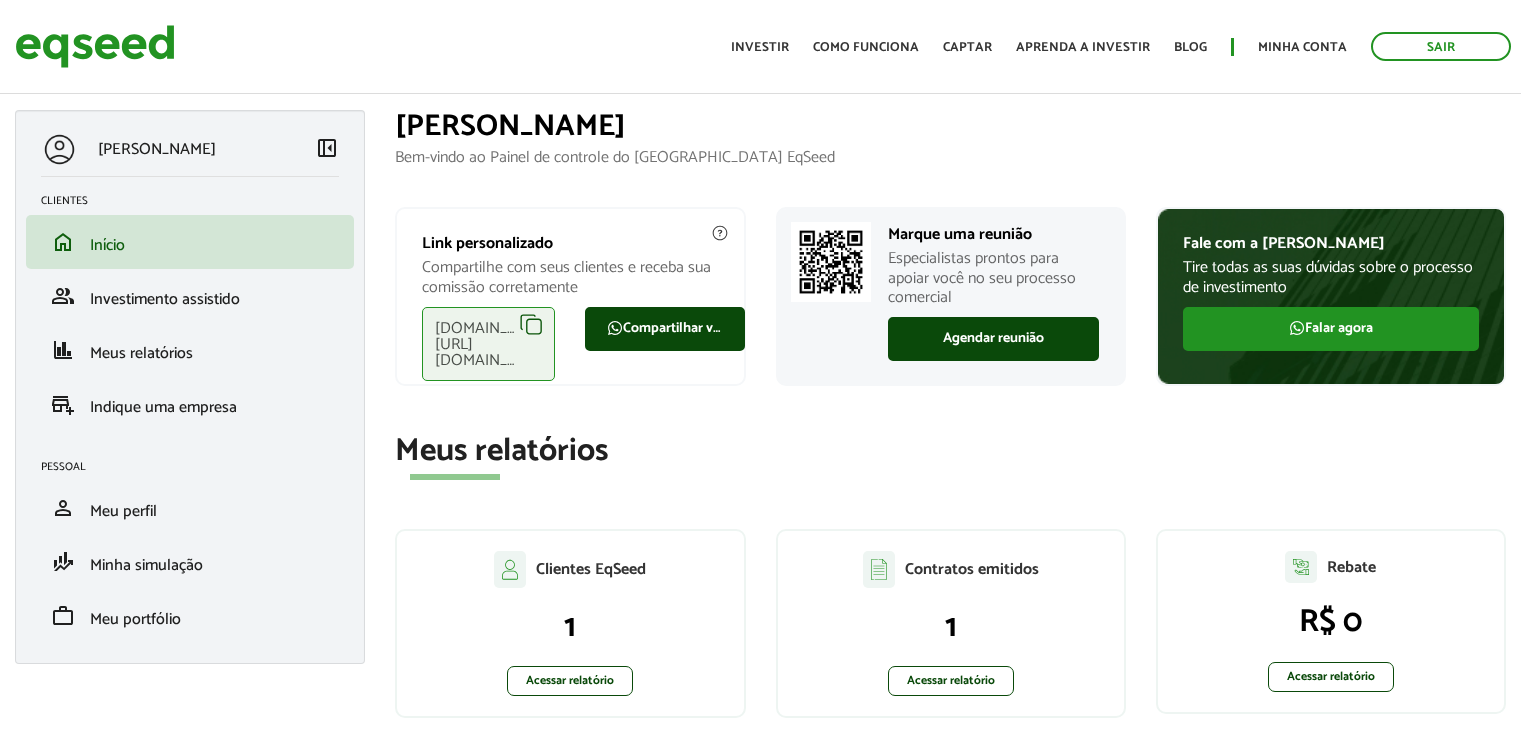 scroll, scrollTop: 0, scrollLeft: 0, axis: both 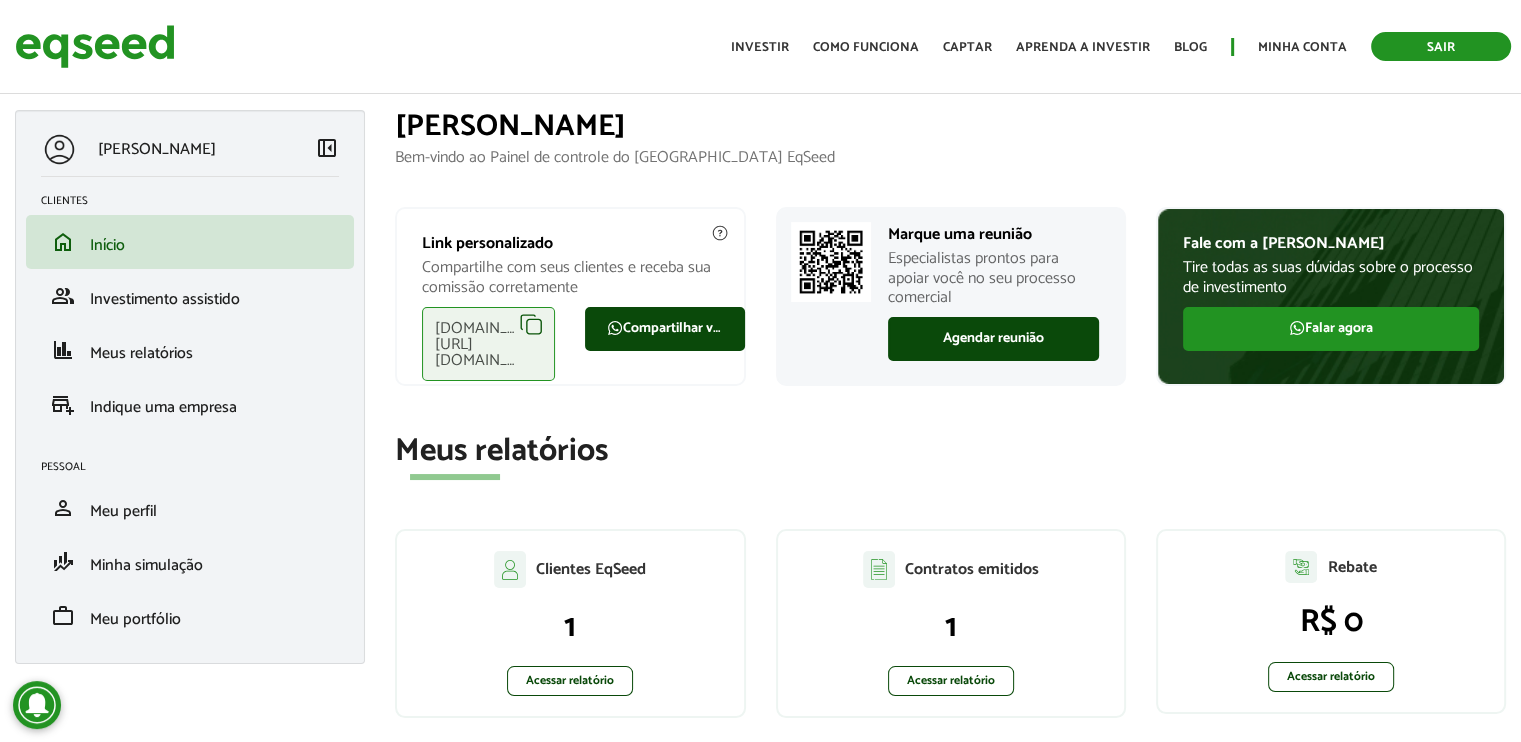 click on "Sair" at bounding box center [1441, 46] 